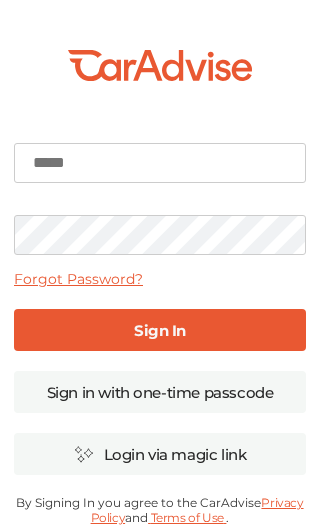 scroll, scrollTop: 0, scrollLeft: 0, axis: both 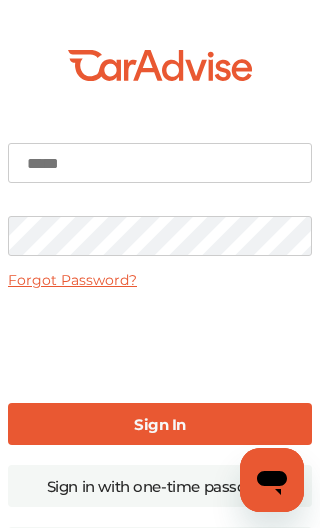 click at bounding box center (160, 163) 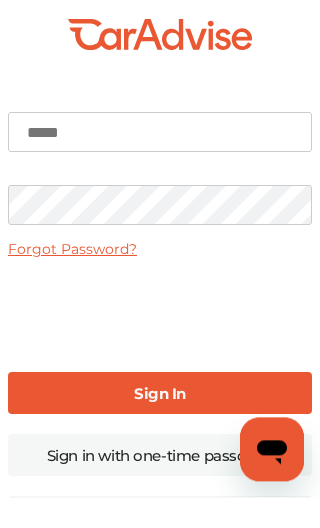 scroll, scrollTop: 31, scrollLeft: 0, axis: vertical 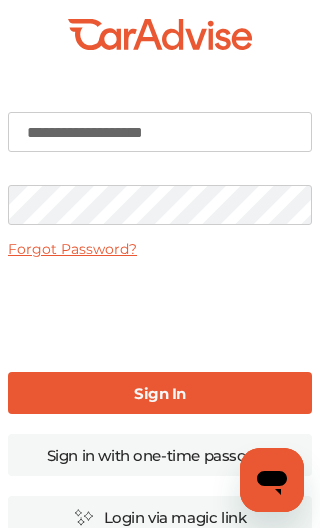 click on "Sign In" at bounding box center (160, 393) 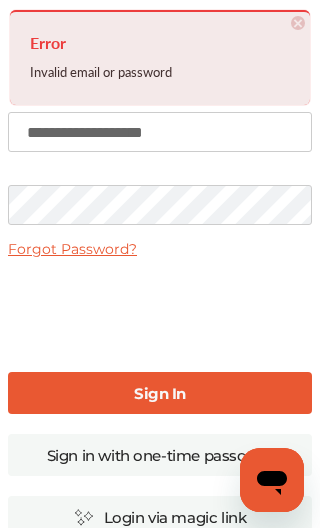 scroll, scrollTop: 0, scrollLeft: 0, axis: both 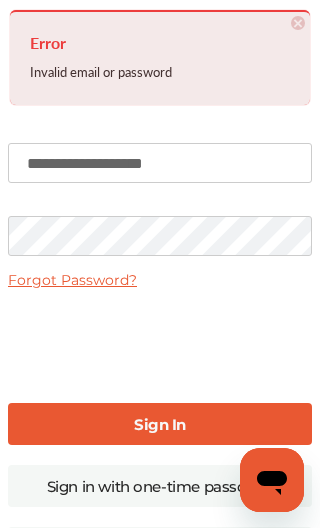 click on "**********" at bounding box center [160, 163] 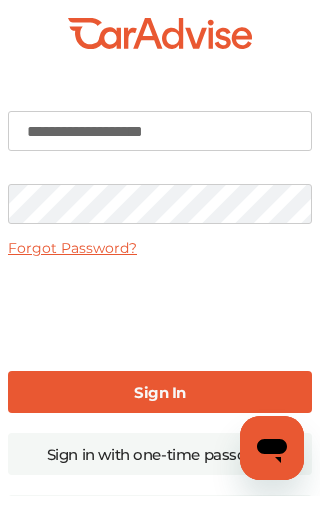 scroll, scrollTop: 32, scrollLeft: 0, axis: vertical 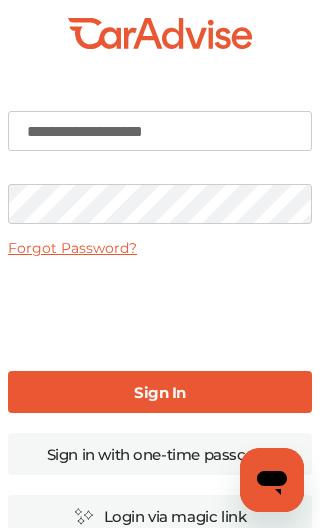click on "Sign In" at bounding box center [160, 392] 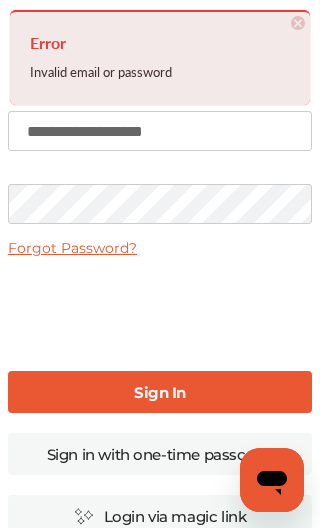 click on "**********" at bounding box center [160, 131] 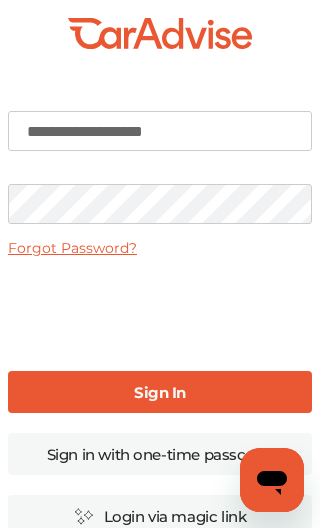 click on "Sign In" at bounding box center [160, 392] 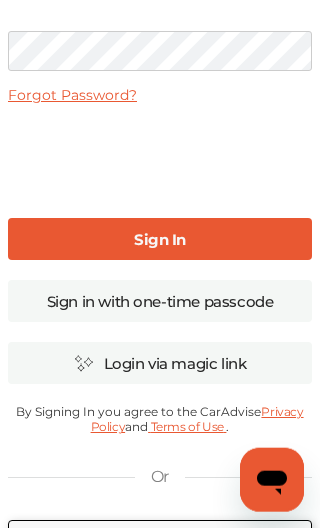 scroll, scrollTop: 185, scrollLeft: 0, axis: vertical 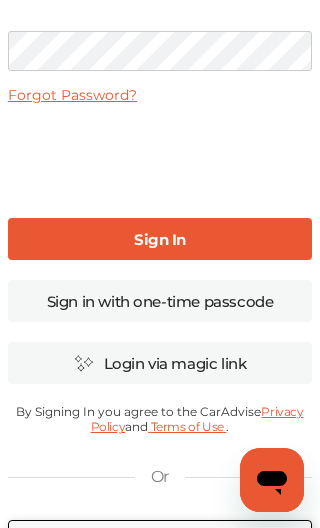 click on "Sign In" at bounding box center [160, 239] 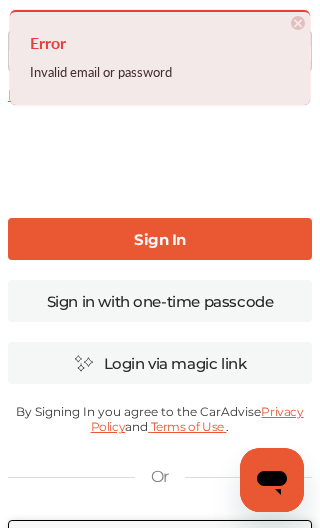 click on "×" at bounding box center [298, 23] 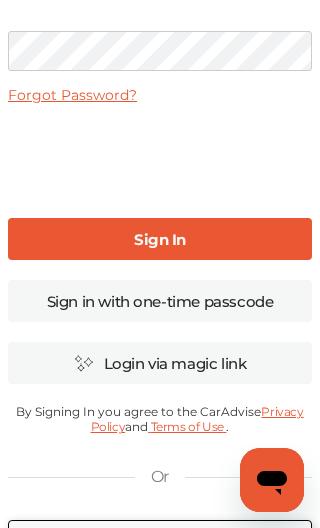 click on "Forgot Password?" at bounding box center [72, 95] 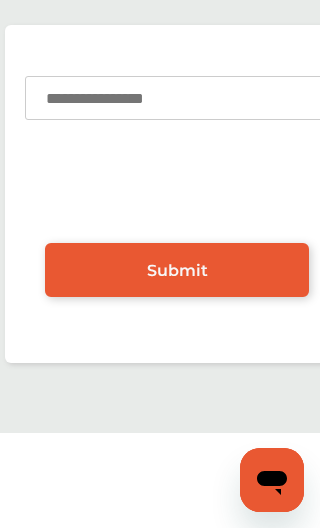 scroll, scrollTop: 0, scrollLeft: 0, axis: both 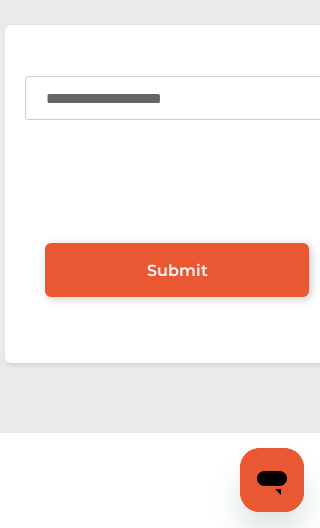 click on "Submit" at bounding box center (177, 270) 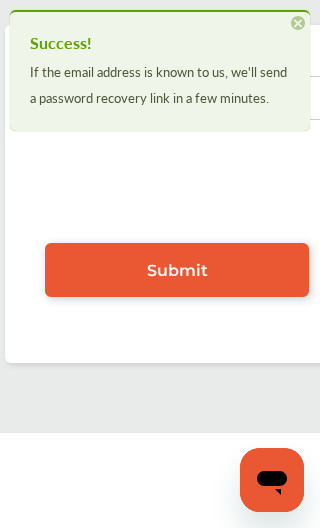 click on "Success! If the email address is known to us, we'll send a password recovery link in a few minutes. × Dismiss" at bounding box center (160, 70) 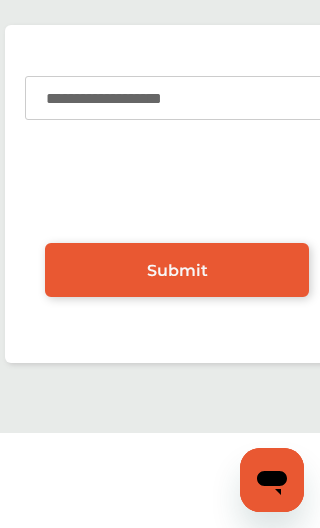 click on "Submit" at bounding box center [177, 270] 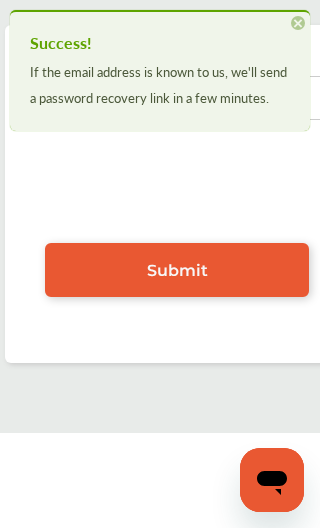 click on "×" at bounding box center [298, 23] 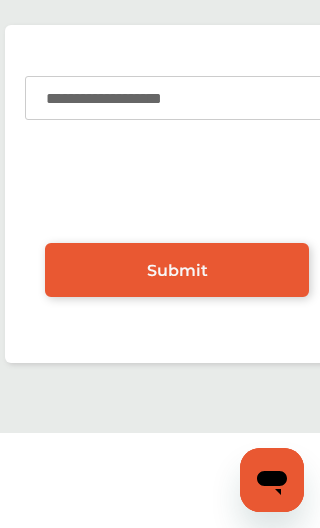 click on "Submit" at bounding box center (177, 270) 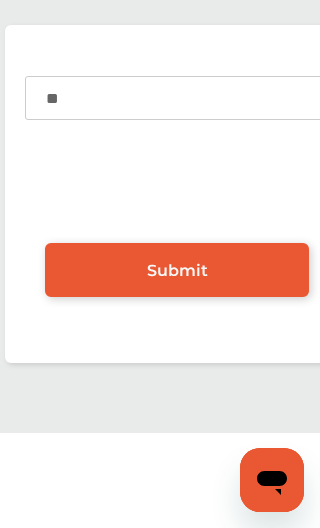 type on "*" 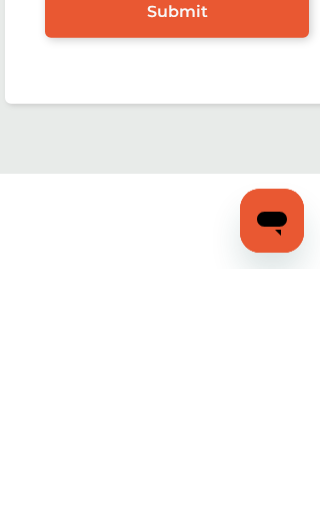 scroll, scrollTop: 104, scrollLeft: 0, axis: vertical 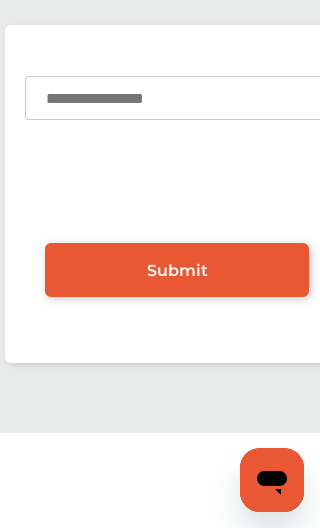 type 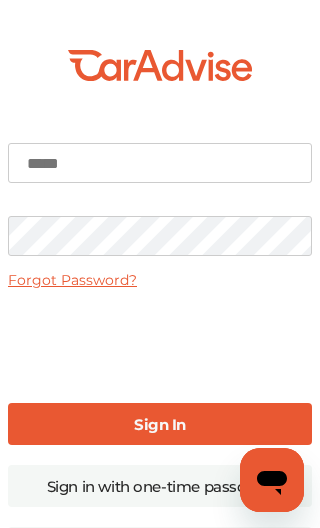 scroll, scrollTop: 185, scrollLeft: 0, axis: vertical 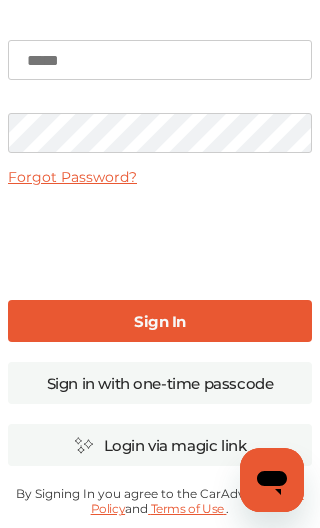 click at bounding box center [160, 60] 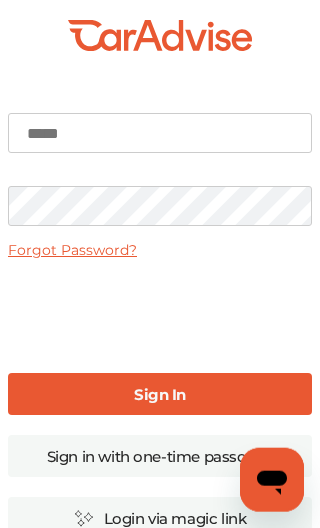 scroll, scrollTop: 31, scrollLeft: 0, axis: vertical 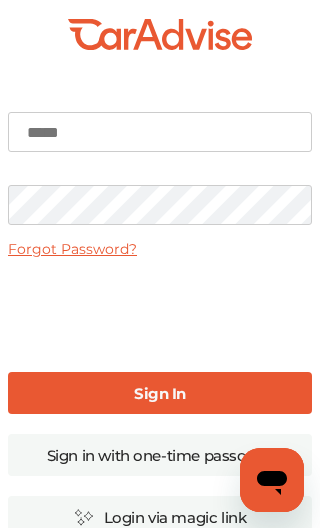 click at bounding box center (160, 132) 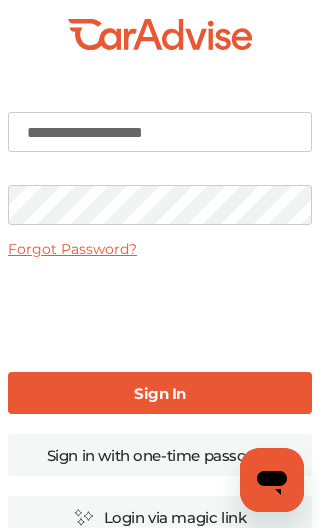 scroll, scrollTop: 30, scrollLeft: 0, axis: vertical 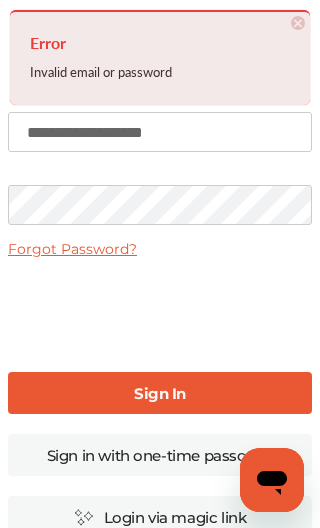 click on "Sign in with one-time passcode" at bounding box center [160, 455] 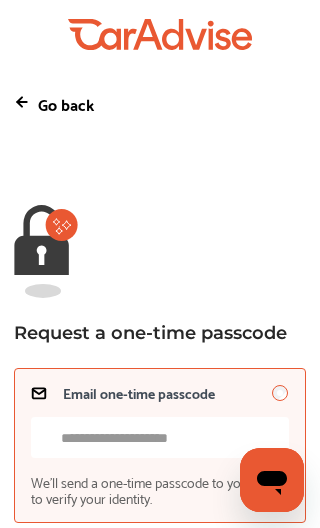 click on "Email one-time passcode We’ll send a one-time passcode to your email to verify your identity." at bounding box center (160, 437) 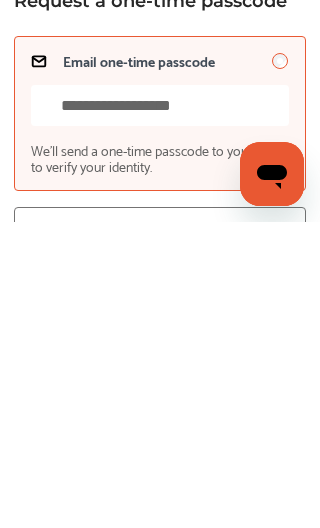 type on "**********" 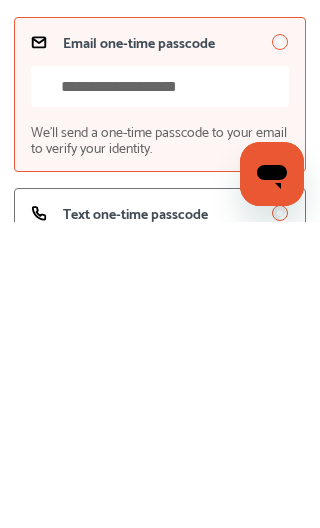 scroll, scrollTop: 170, scrollLeft: 0, axis: vertical 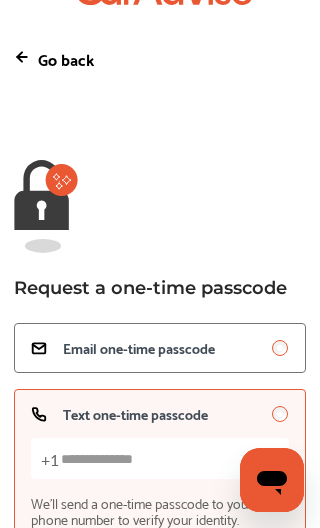 click on "Text one-time passcode We’ll send a one-time passcode to your phone number to verify your identity. +1" at bounding box center [160, 458] 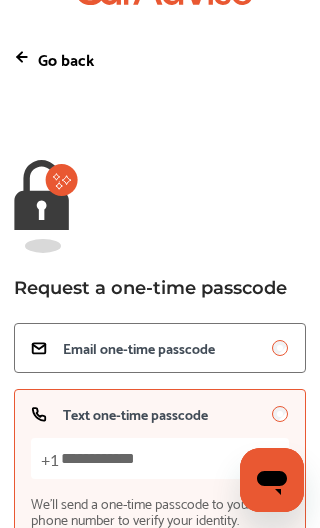 type on "**********" 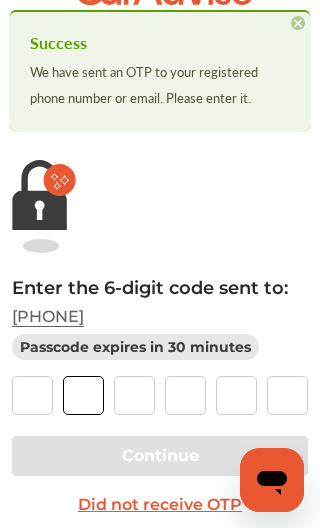 click at bounding box center (83, 395) 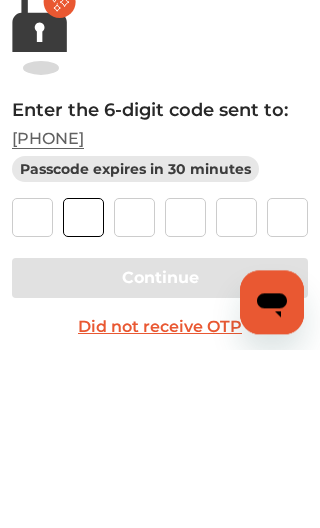 type on "*" 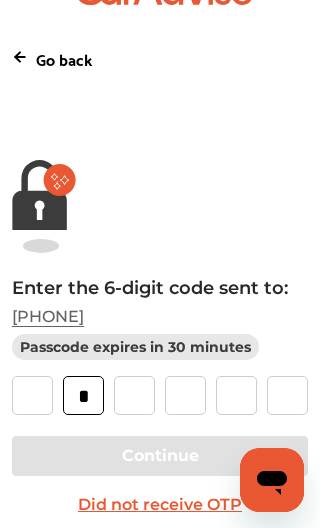 click on "*" at bounding box center (83, 395) 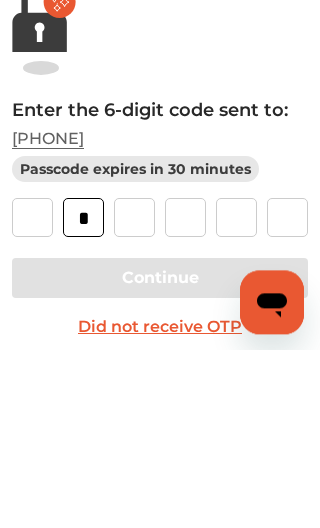 click on "*" at bounding box center (83, 395) 